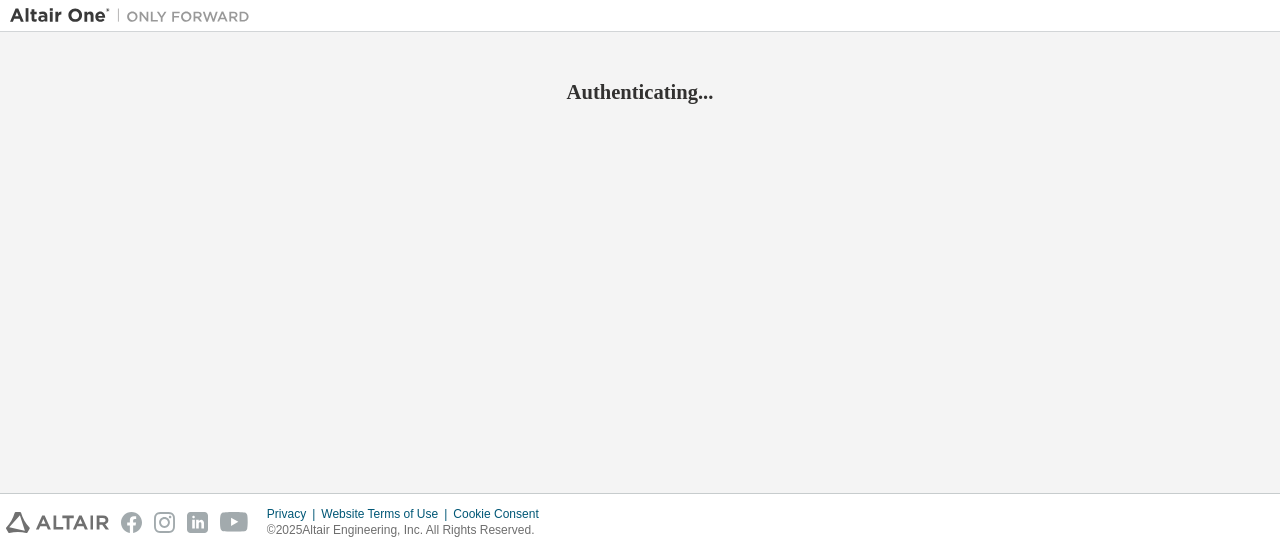scroll, scrollTop: 0, scrollLeft: 0, axis: both 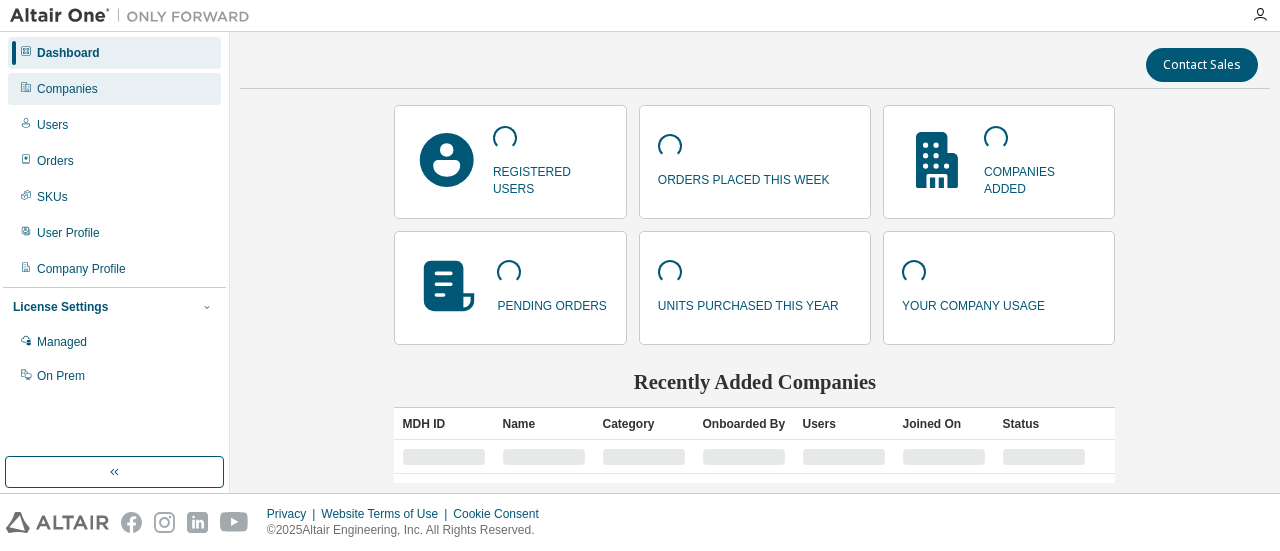 click on "Companies" at bounding box center [114, 89] 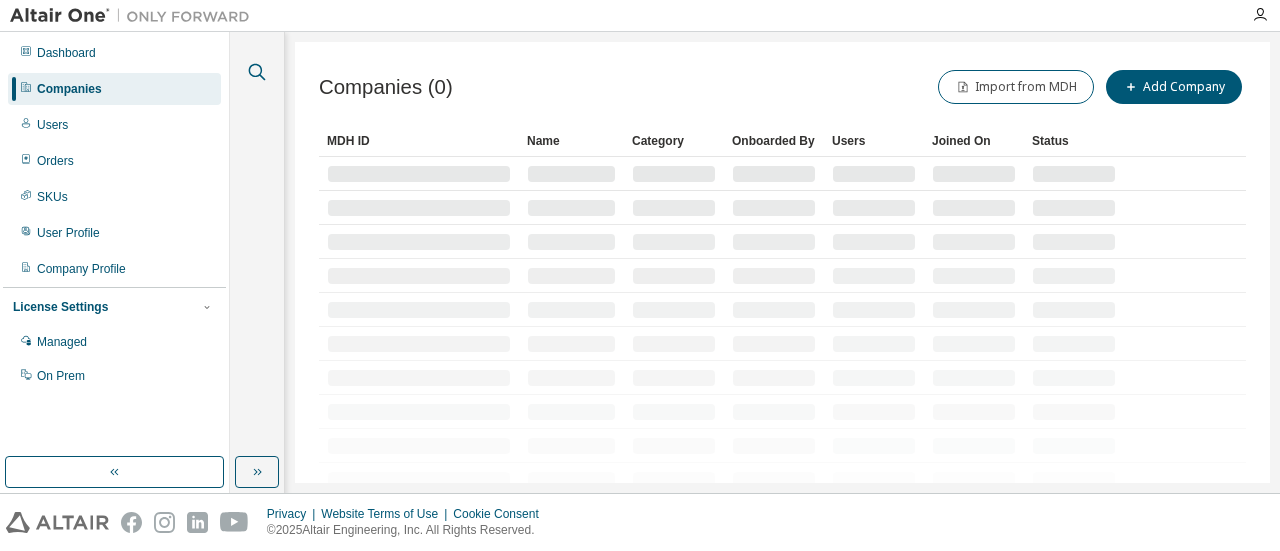 click 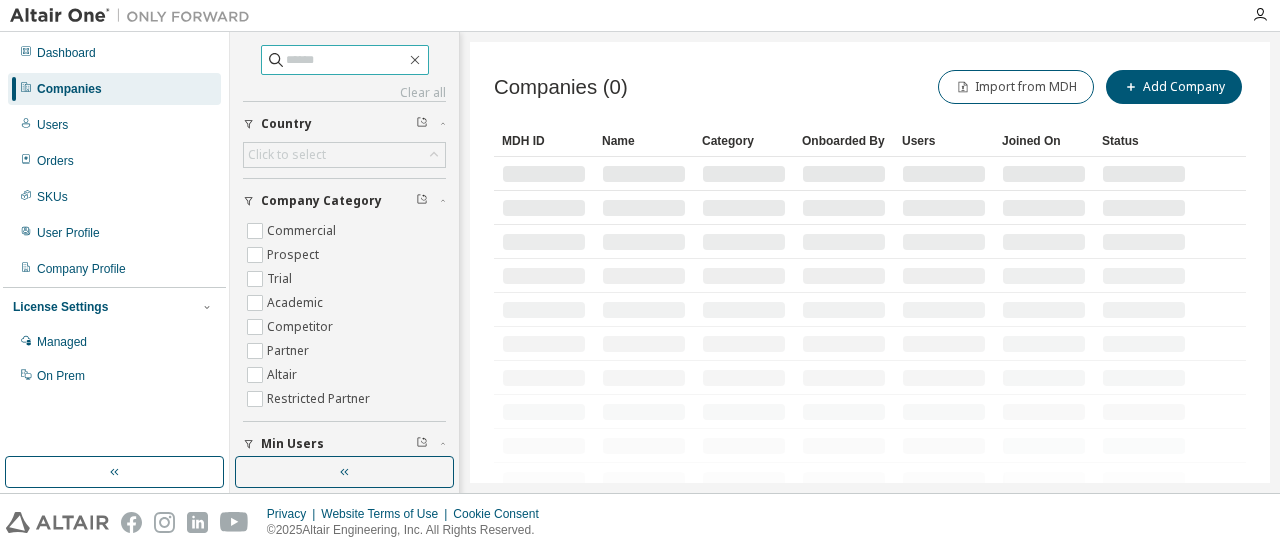 click at bounding box center (345, 60) 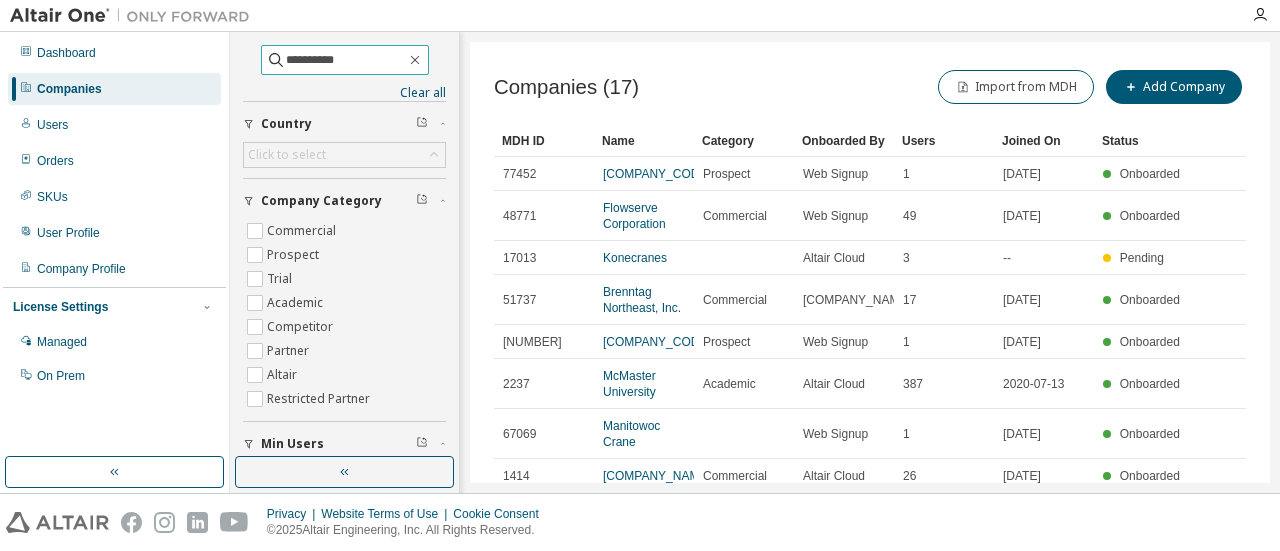 type on "**********" 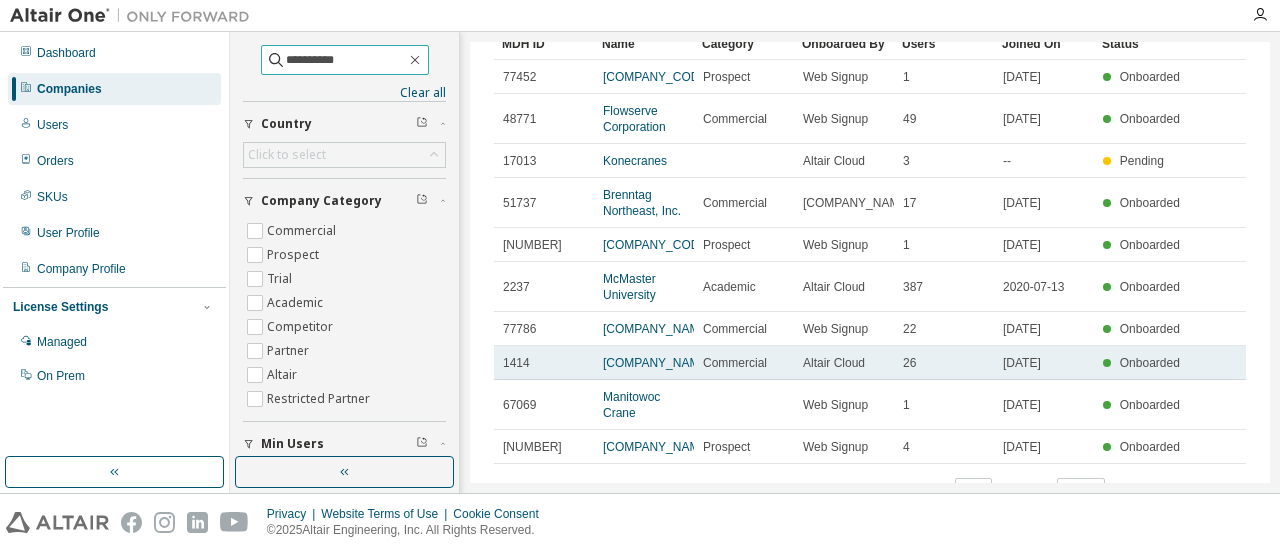 scroll, scrollTop: 98, scrollLeft: 0, axis: vertical 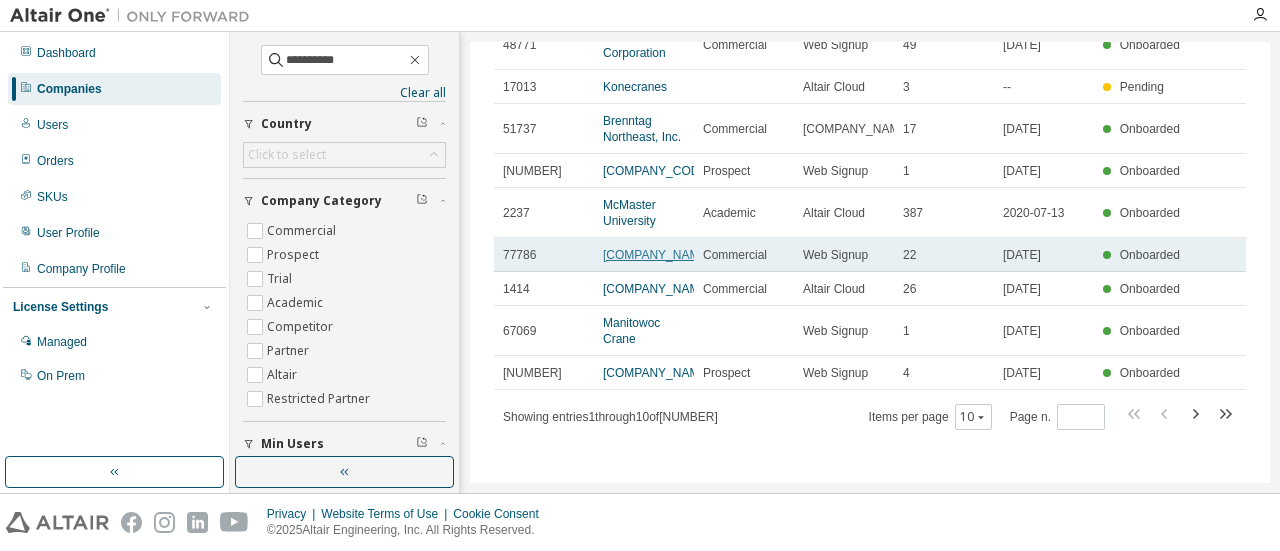 click on "[COMPANY_NAME]" at bounding box center [657, 255] 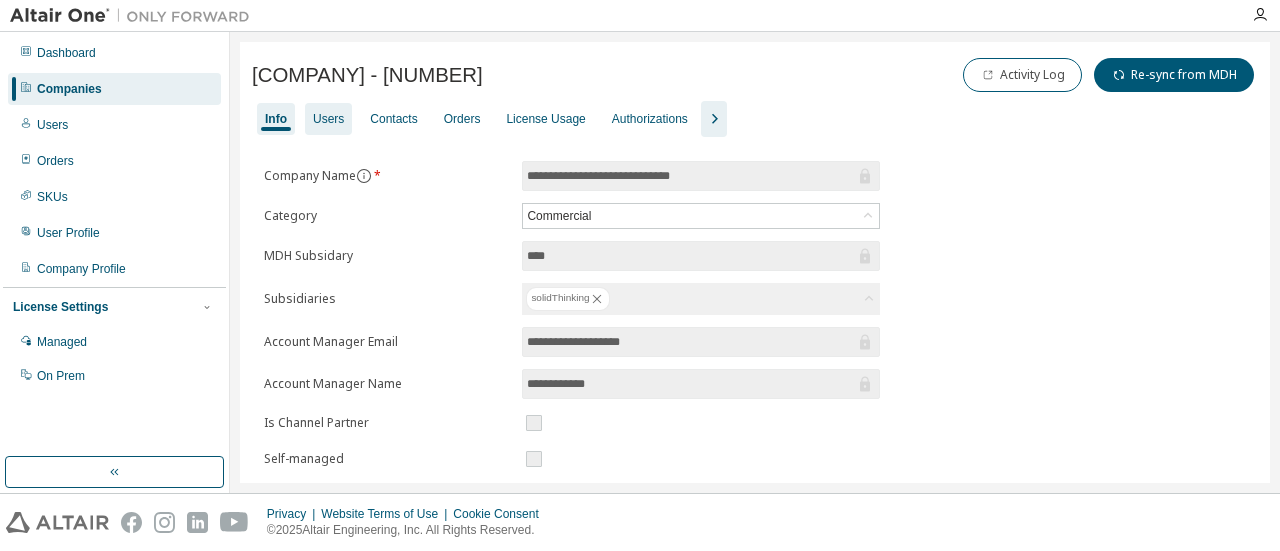 drag, startPoint x: 312, startPoint y: 115, endPoint x: 324, endPoint y: 121, distance: 13.416408 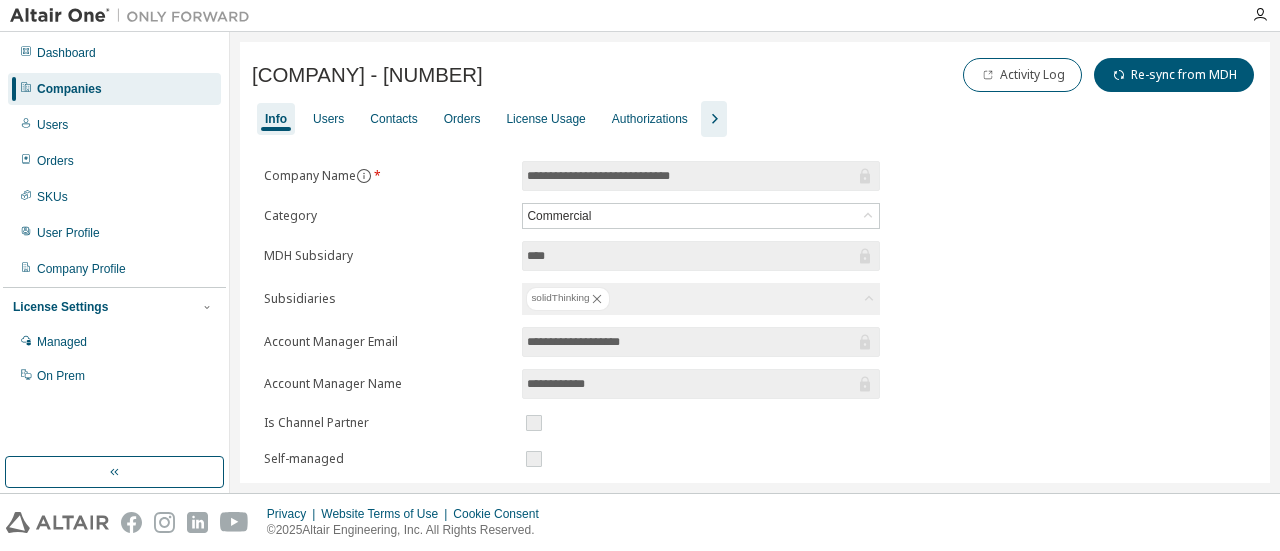 click on "Users" at bounding box center (328, 119) 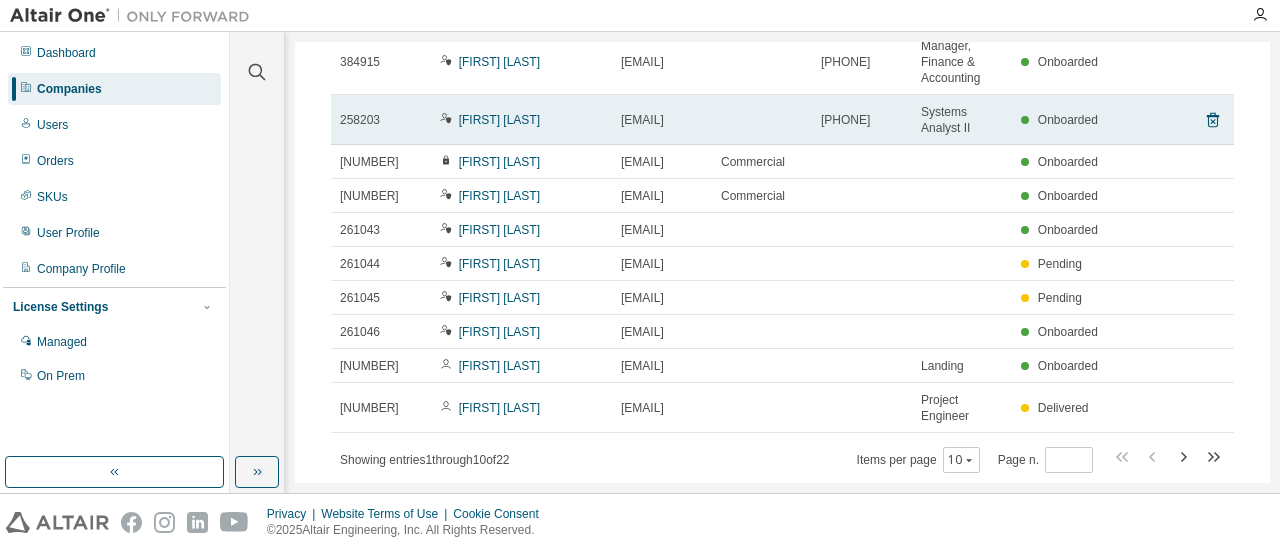 scroll, scrollTop: 262, scrollLeft: 0, axis: vertical 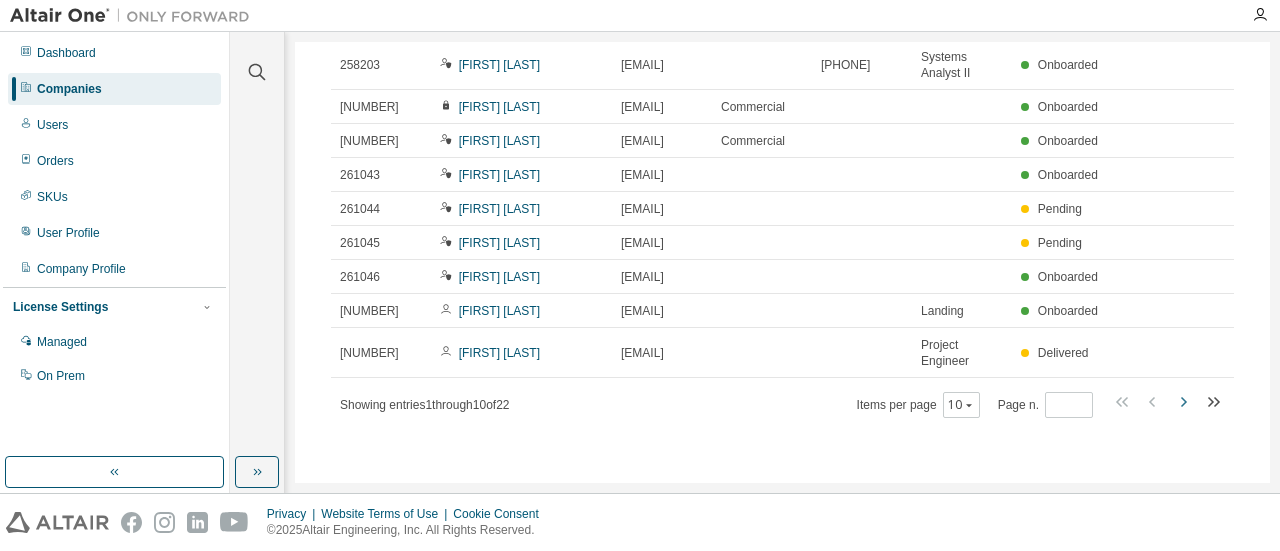click 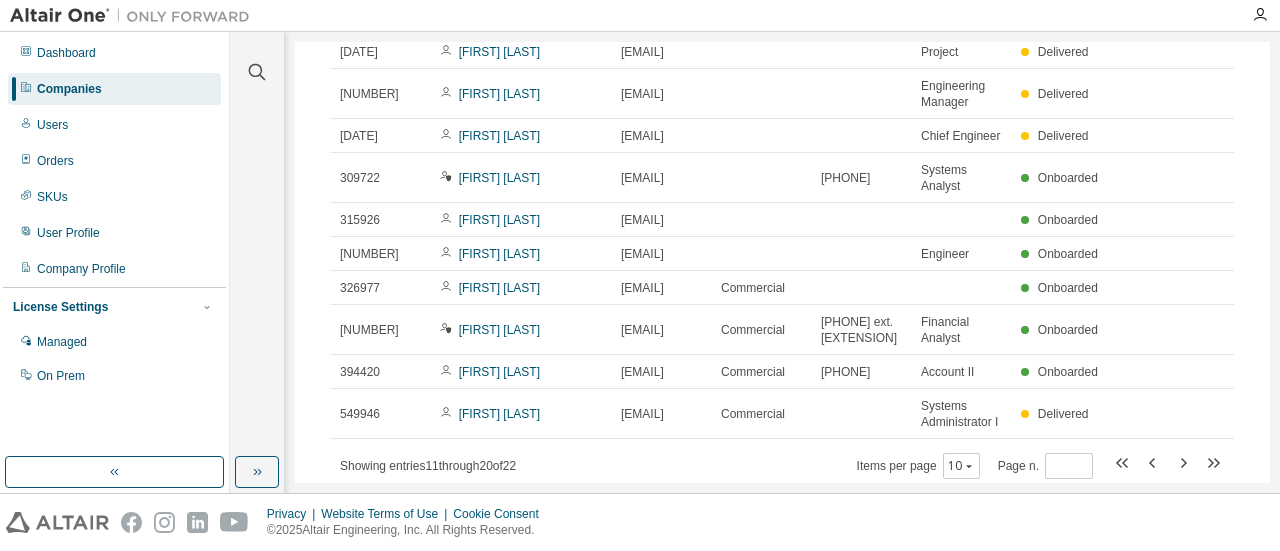 scroll, scrollTop: 262, scrollLeft: 0, axis: vertical 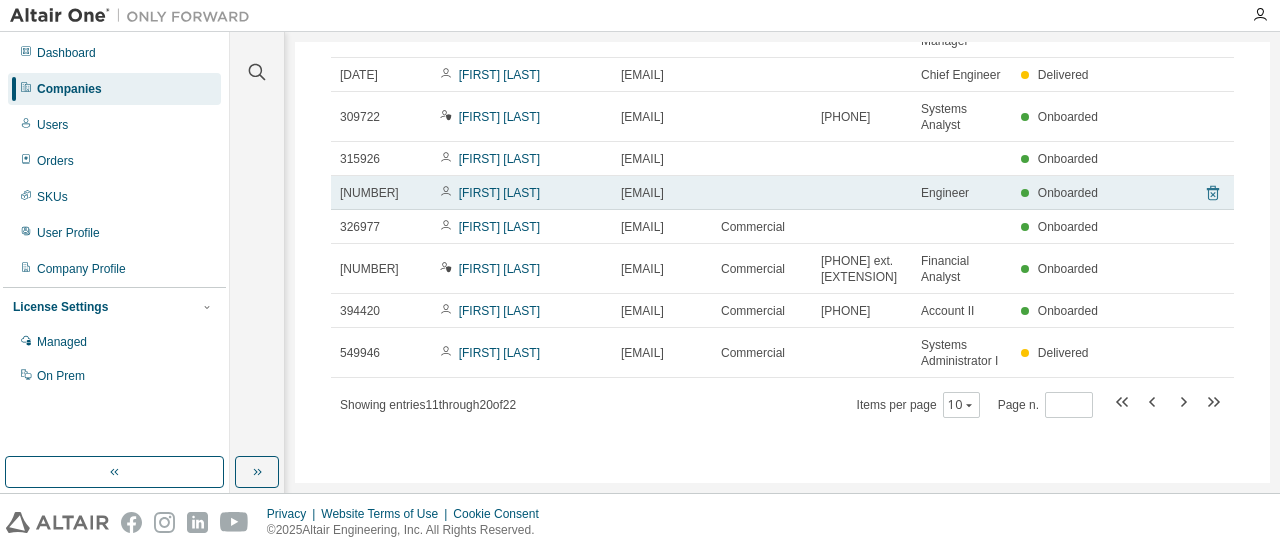 click 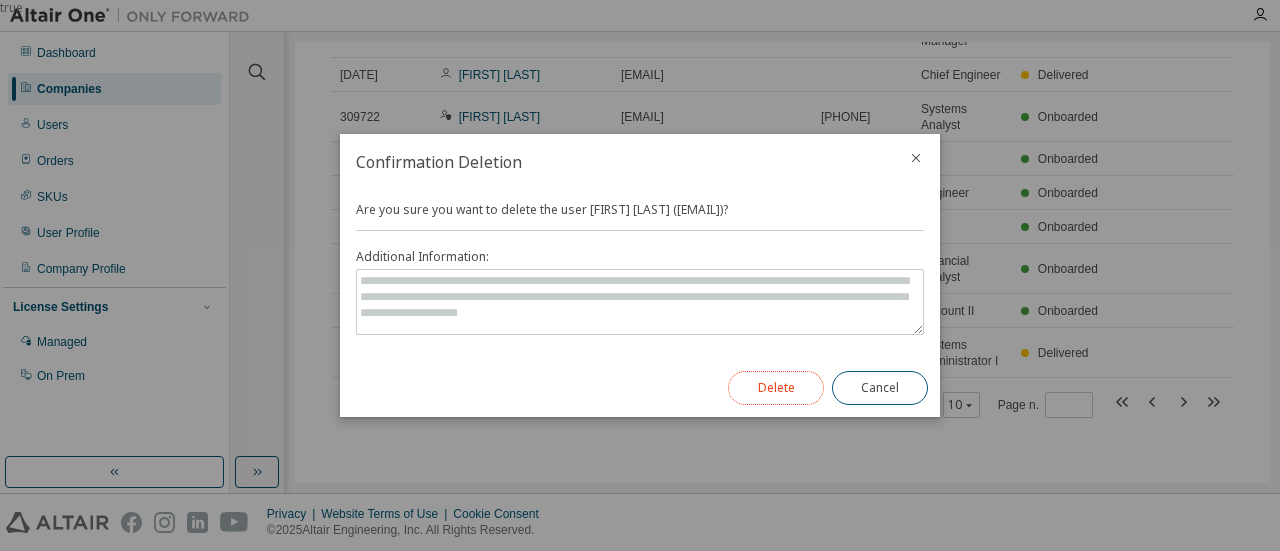 click on "Delete" at bounding box center [776, 388] 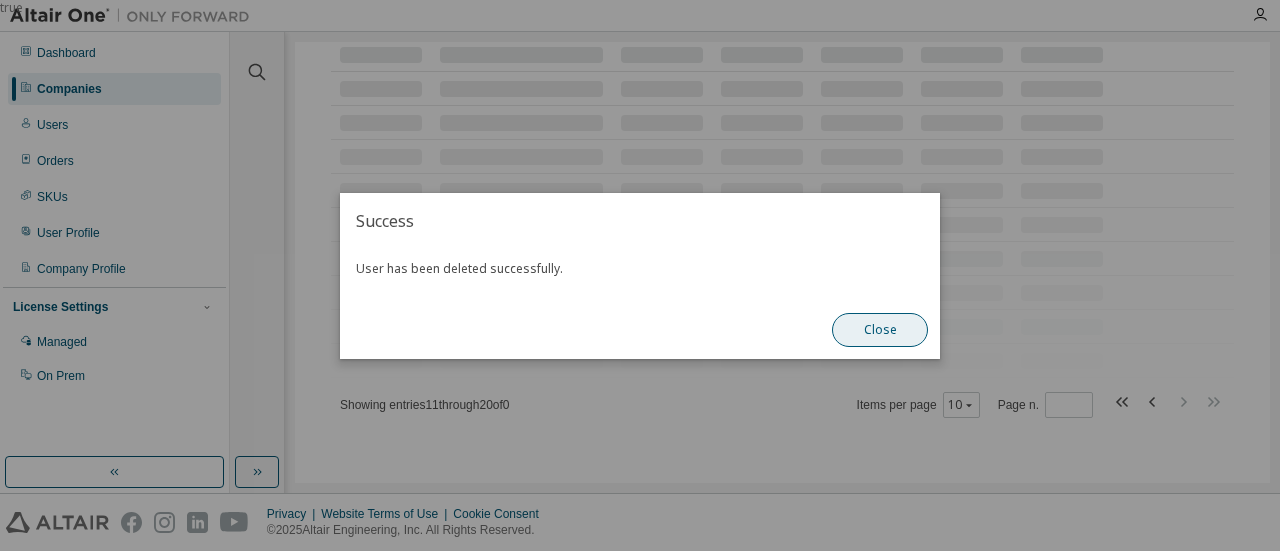scroll, scrollTop: 262, scrollLeft: 0, axis: vertical 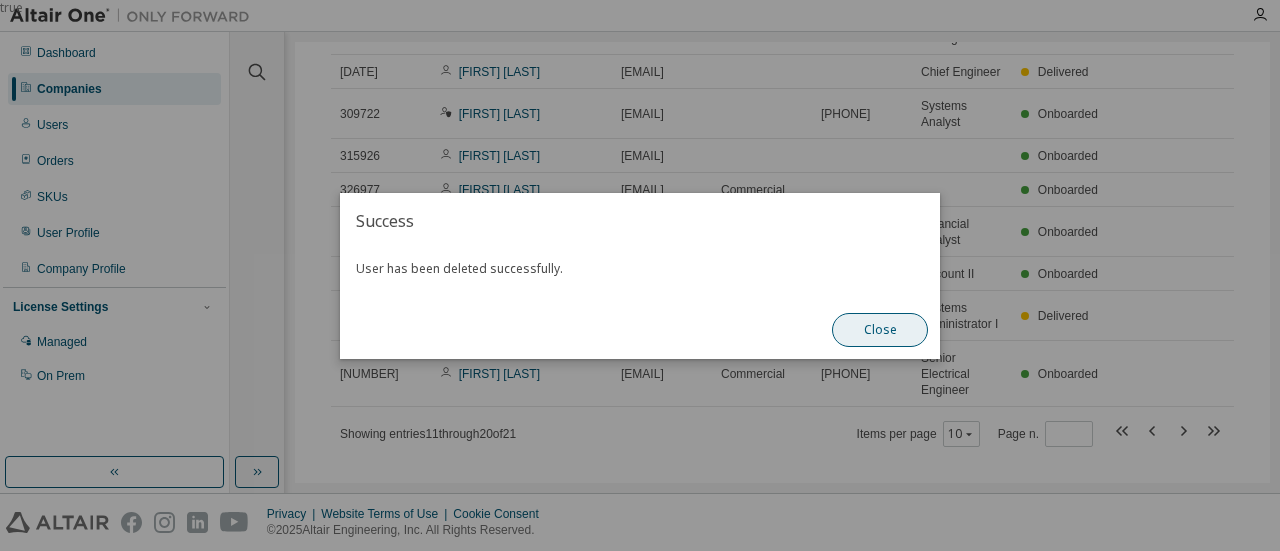 click on "Close" at bounding box center (880, 330) 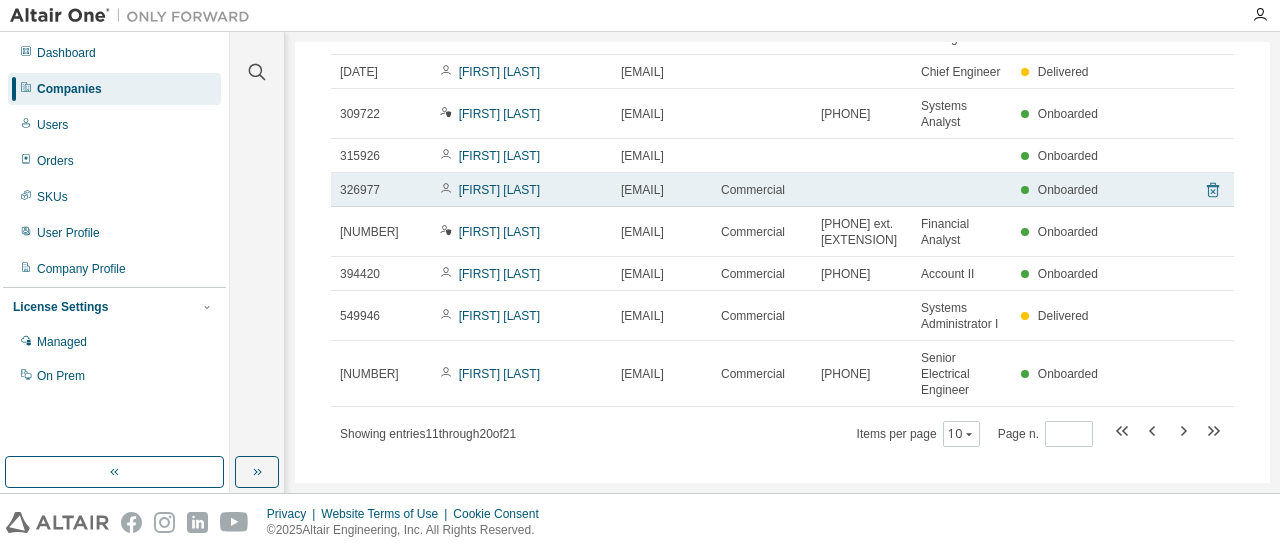 click 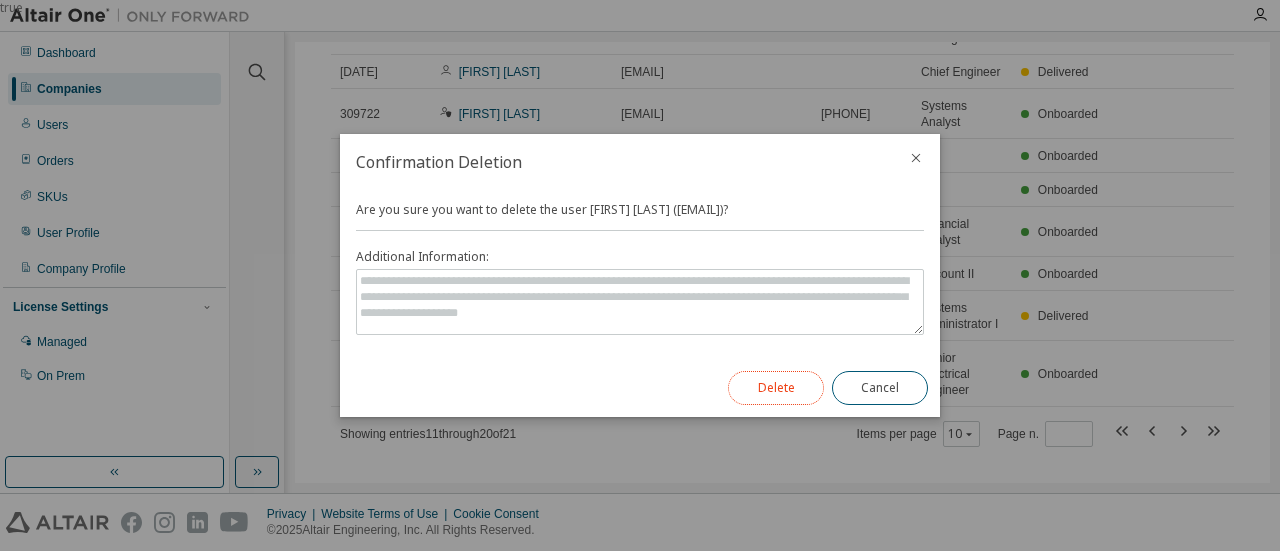 click on "Delete" at bounding box center [776, 388] 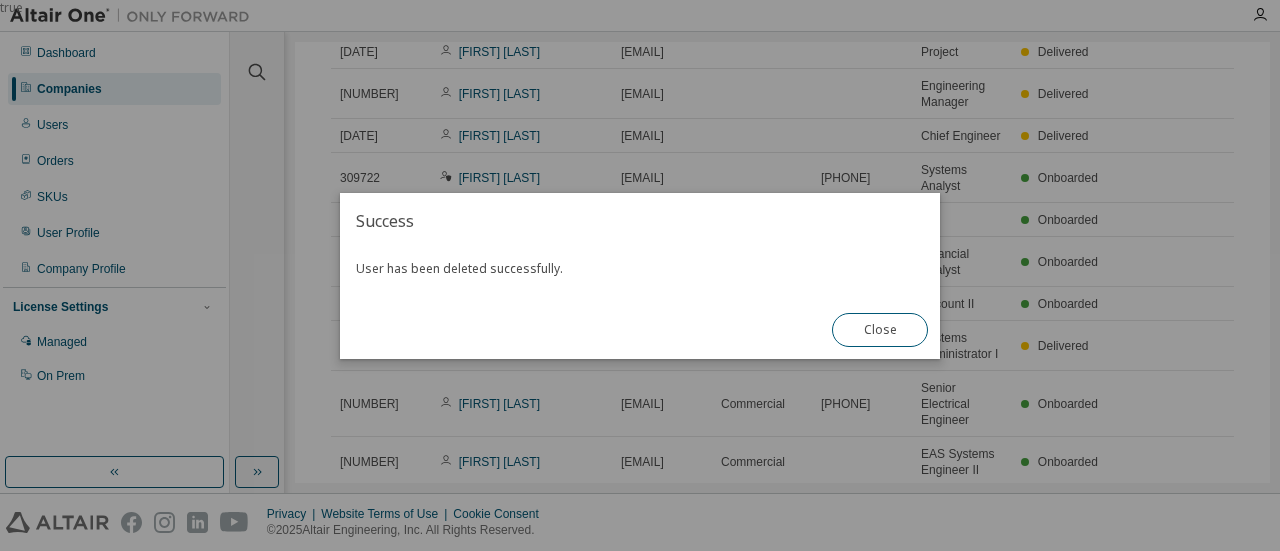 scroll, scrollTop: 262, scrollLeft: 0, axis: vertical 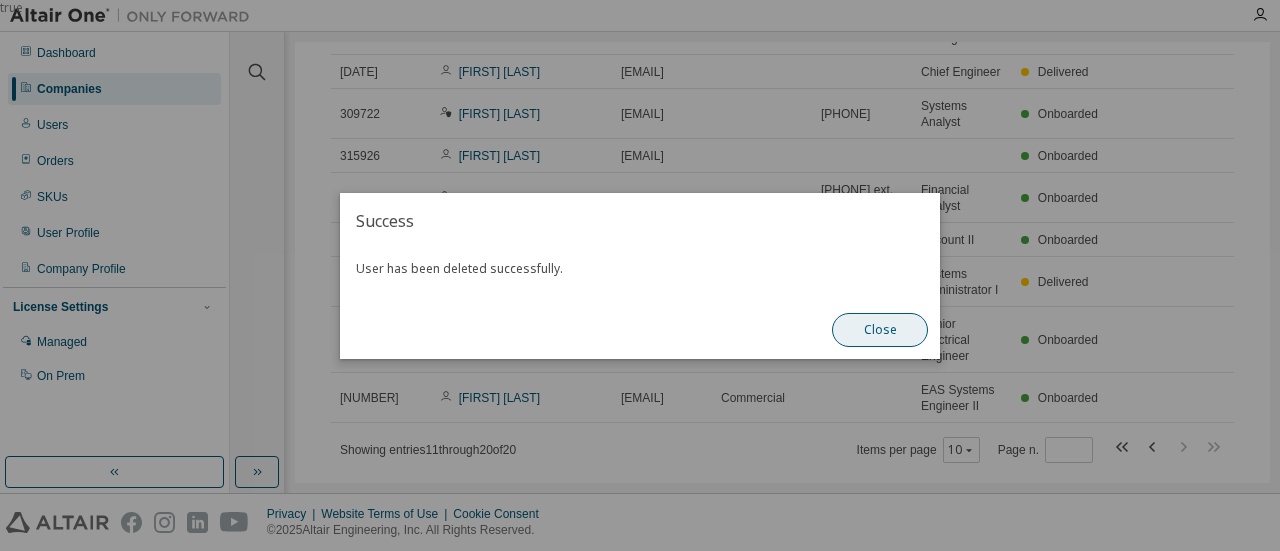 click on "Close" at bounding box center (880, 330) 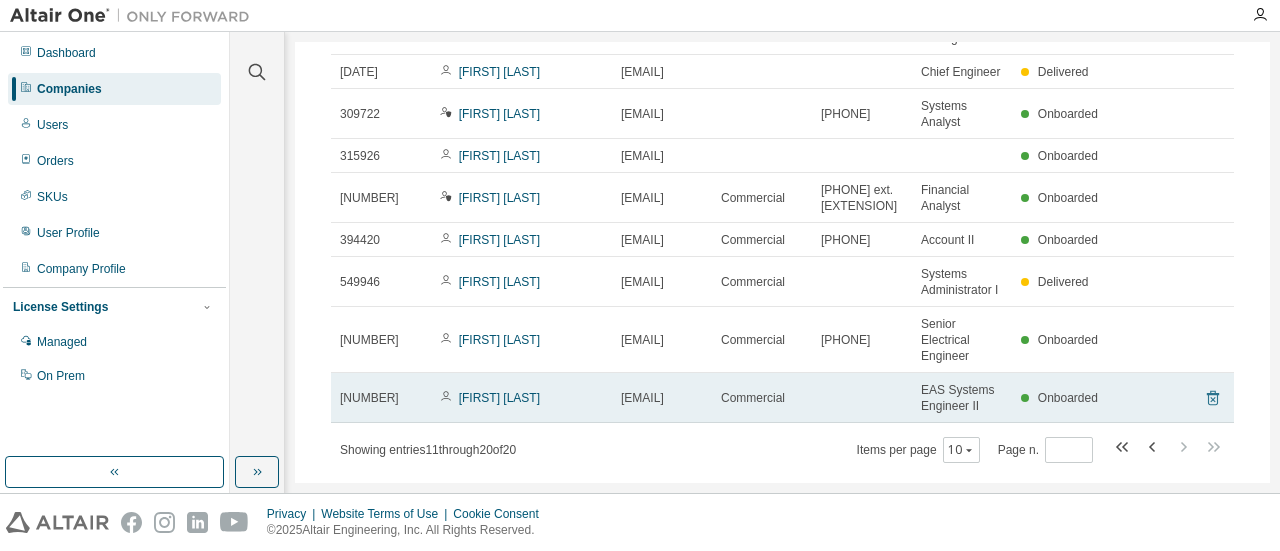 click 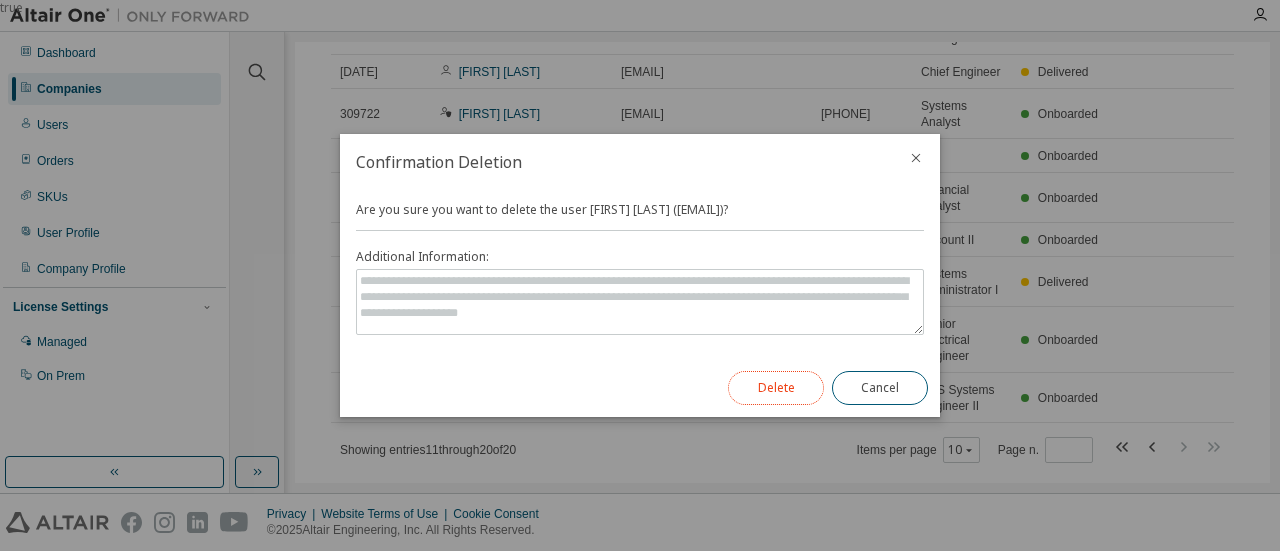 click on "Delete" at bounding box center (776, 388) 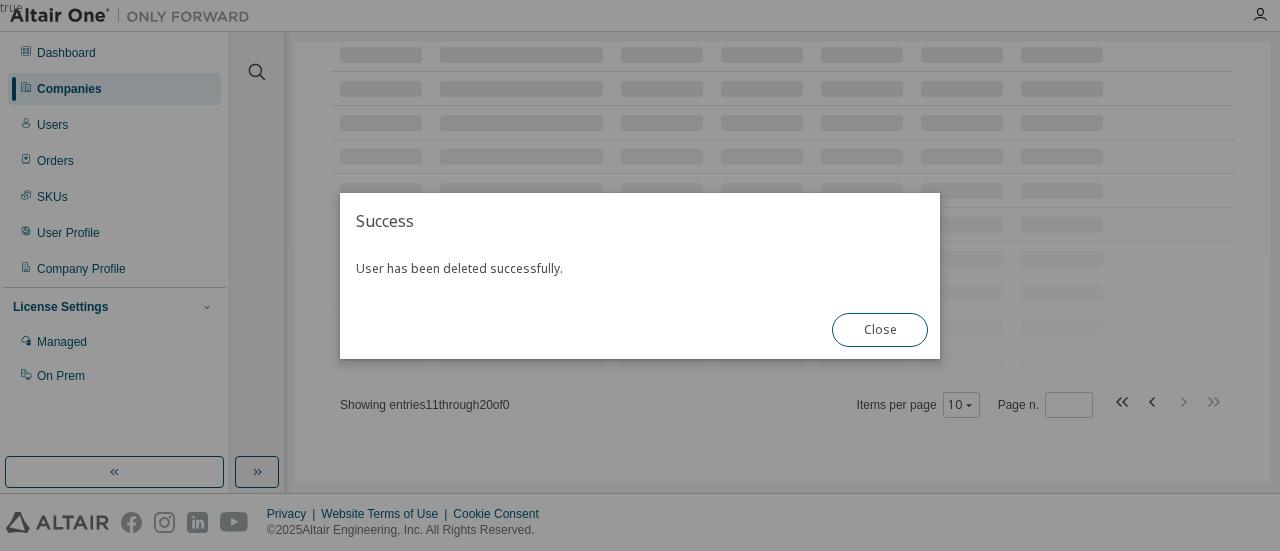 scroll, scrollTop: 260, scrollLeft: 0, axis: vertical 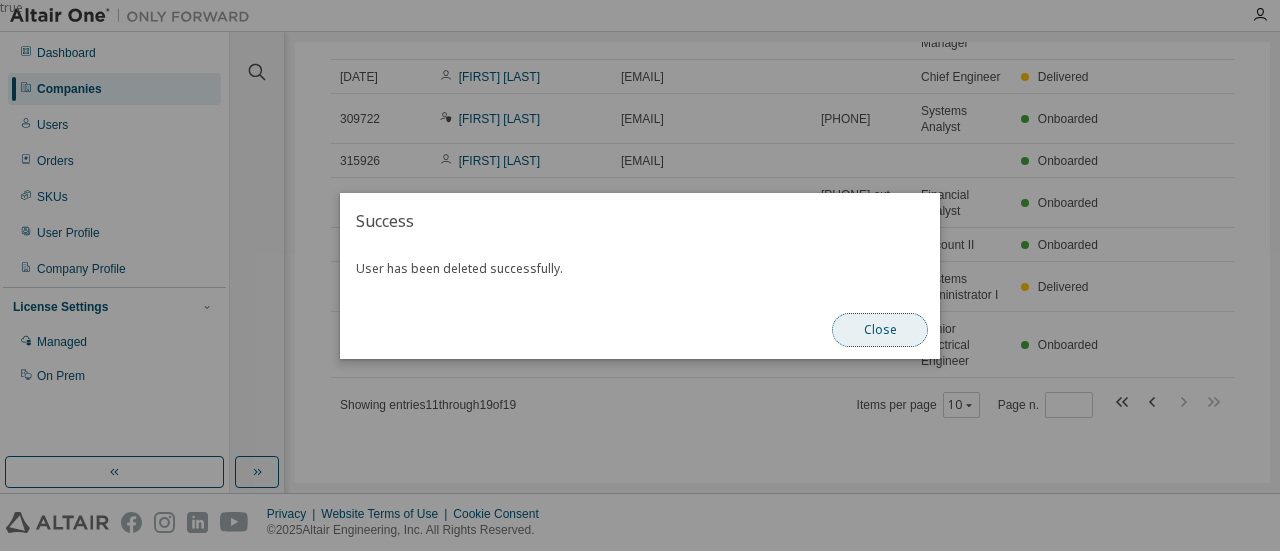 click on "Close" at bounding box center [880, 330] 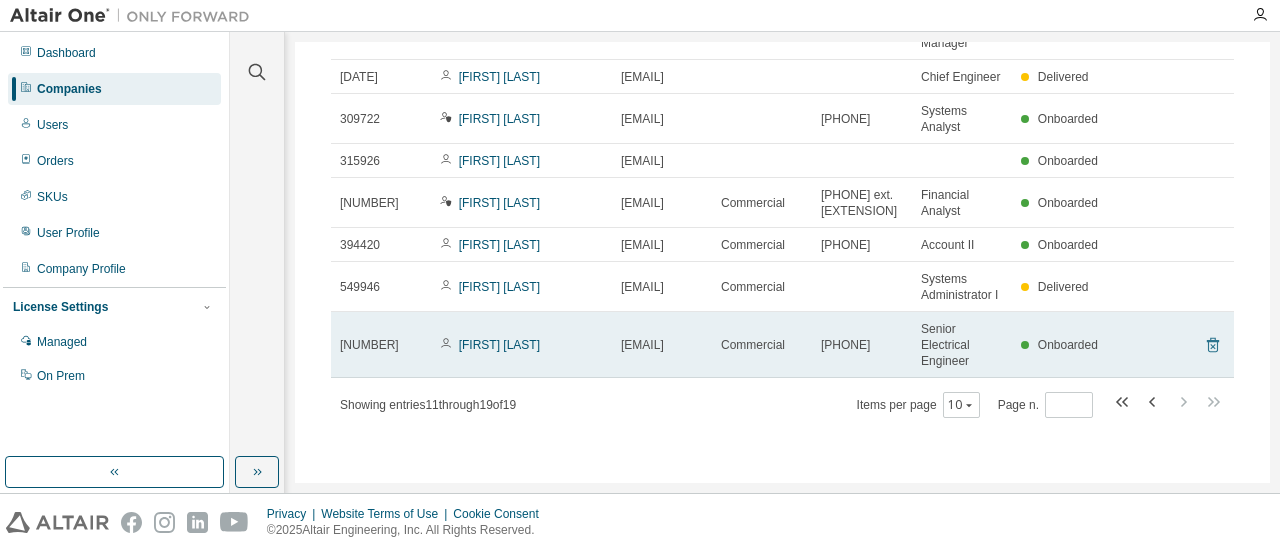 click 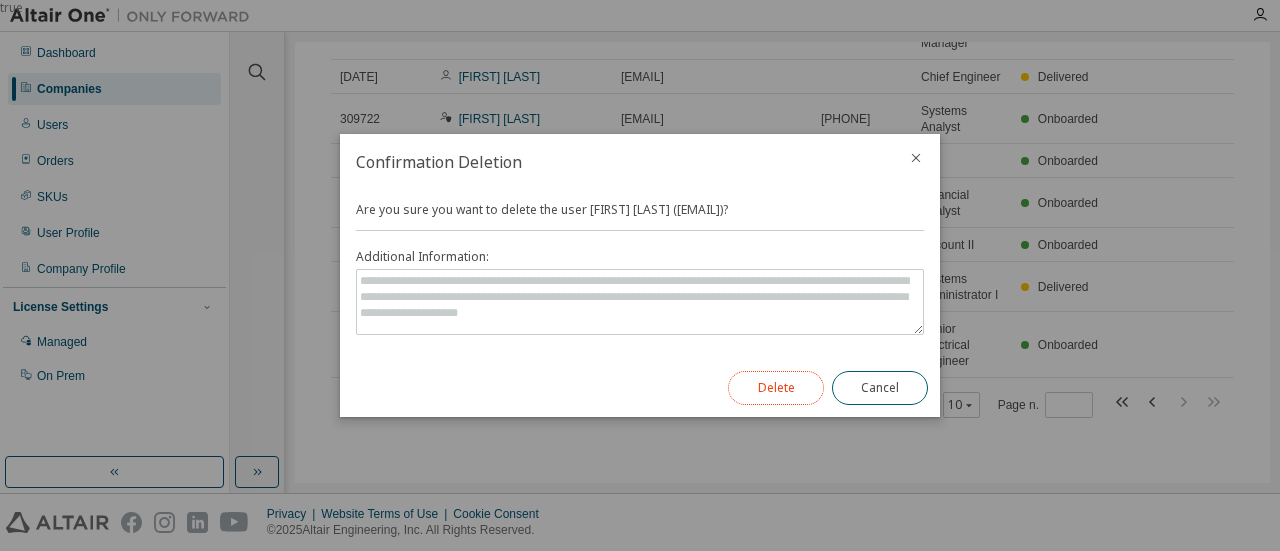 click on "Delete" at bounding box center [776, 388] 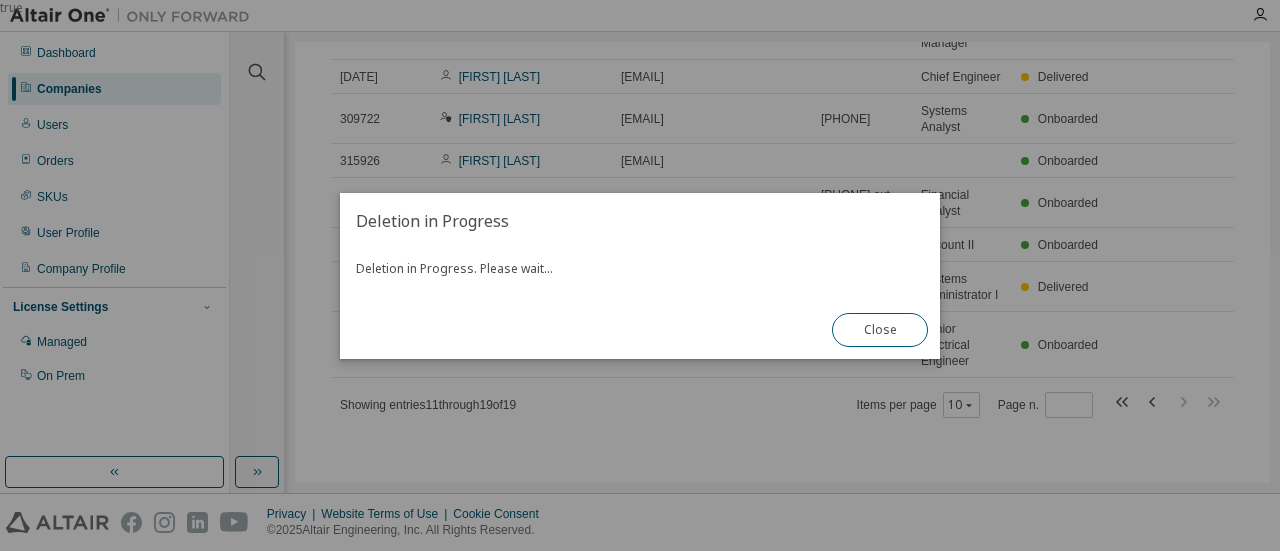 click on "Close" at bounding box center (880, 330) 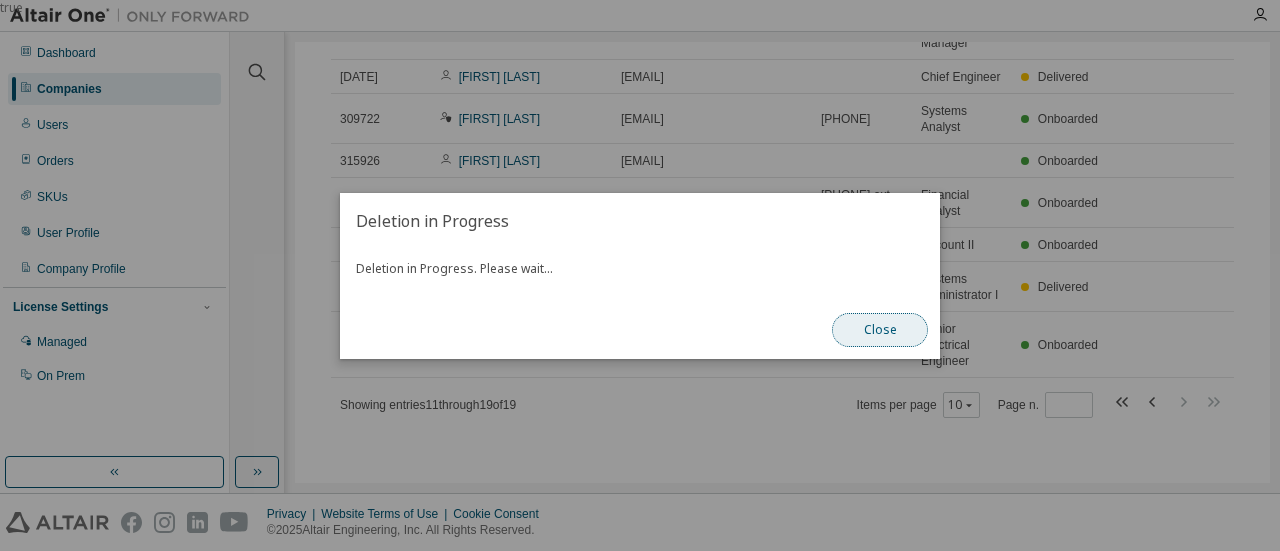 click on "Close" at bounding box center (880, 330) 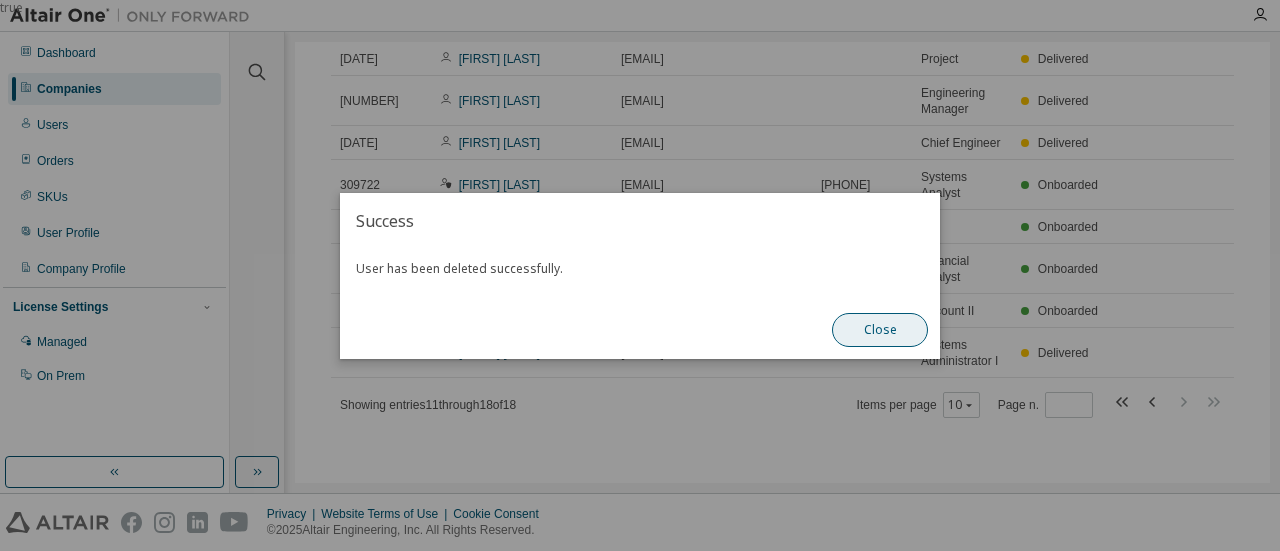 scroll, scrollTop: 194, scrollLeft: 0, axis: vertical 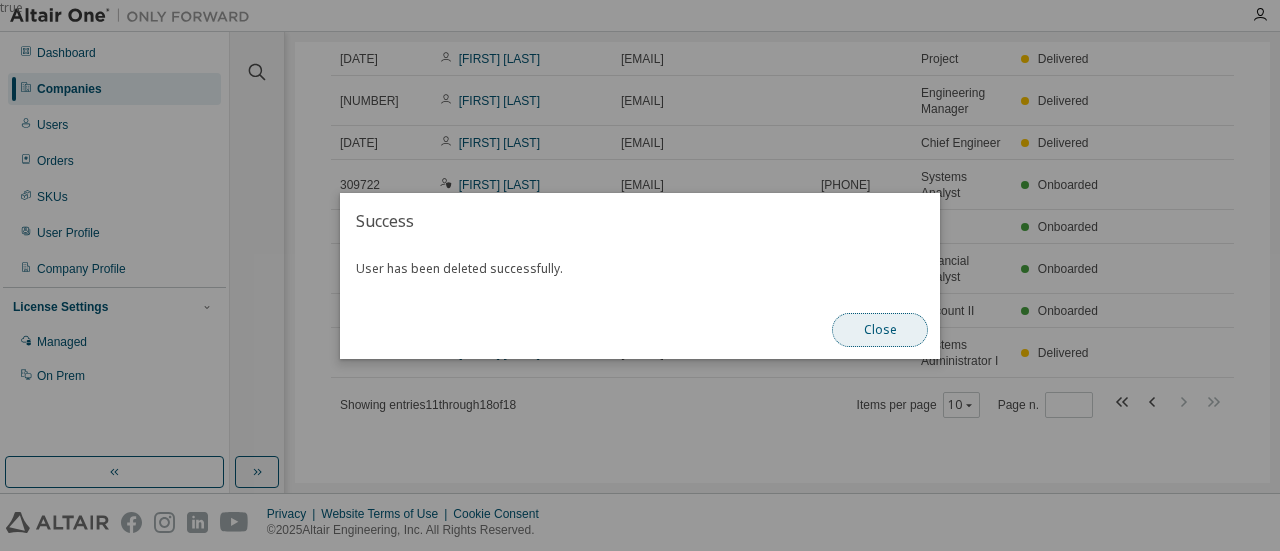 click on "Close" at bounding box center (880, 330) 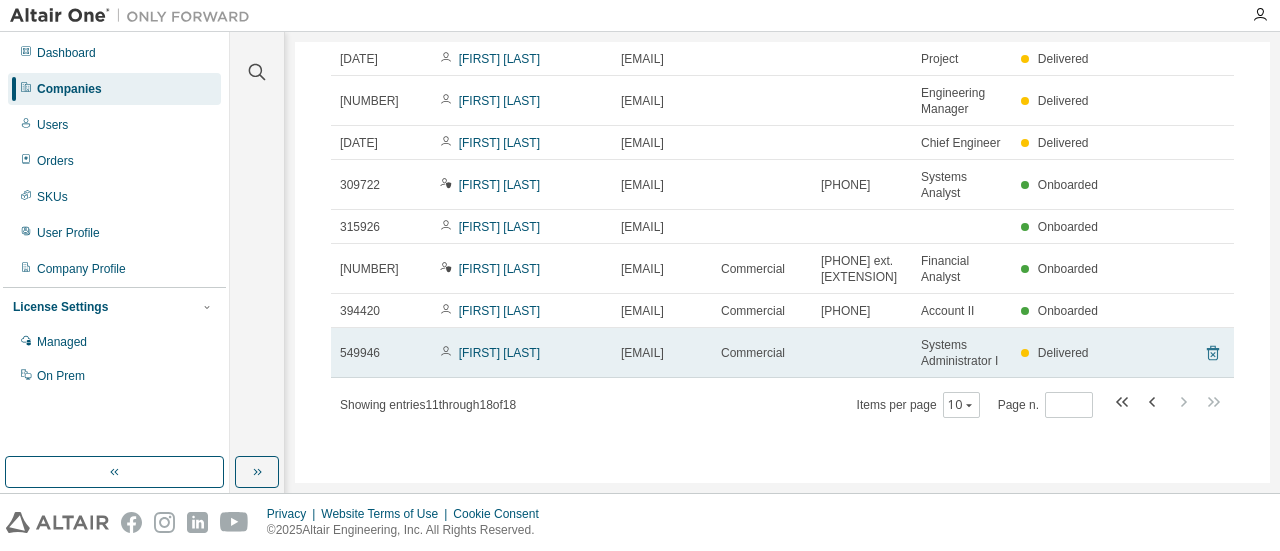 click 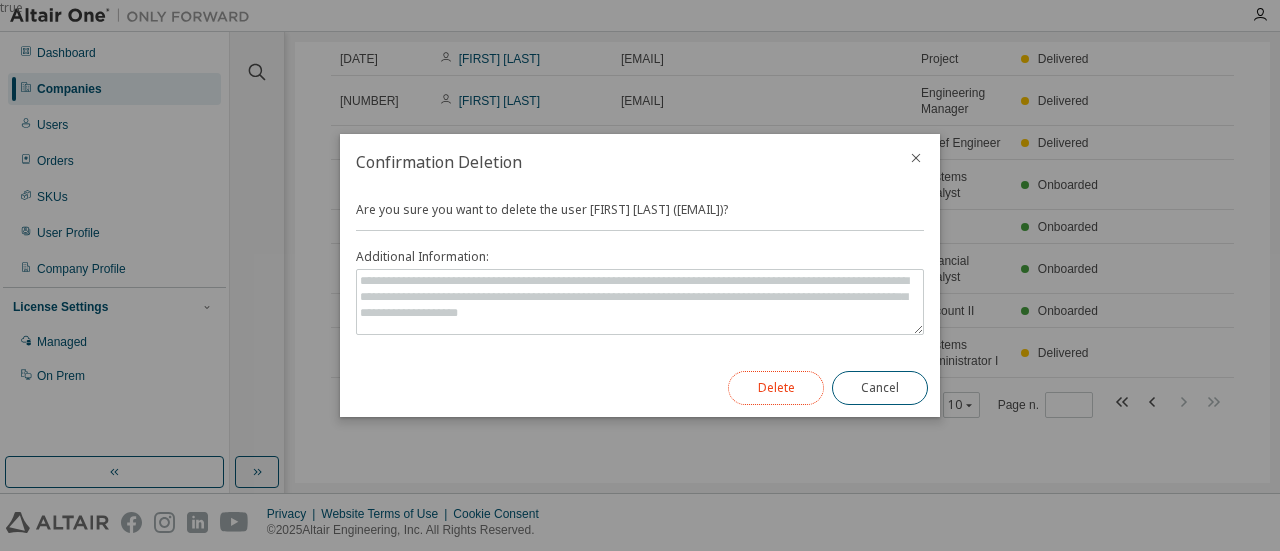 click on "Delete" at bounding box center [776, 388] 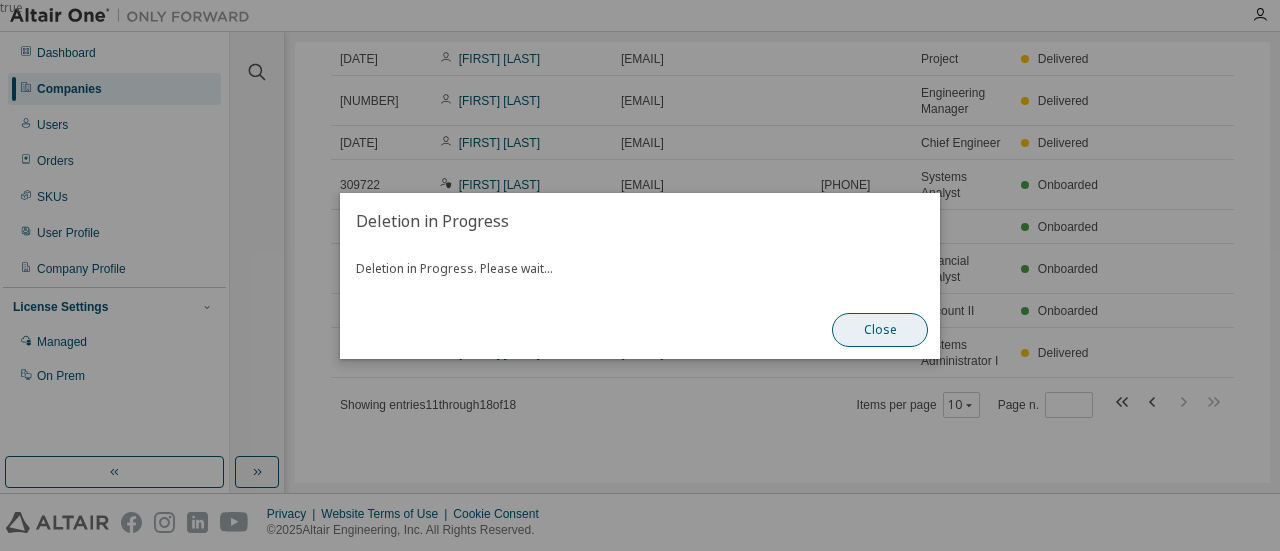 click on "Close" at bounding box center (880, 330) 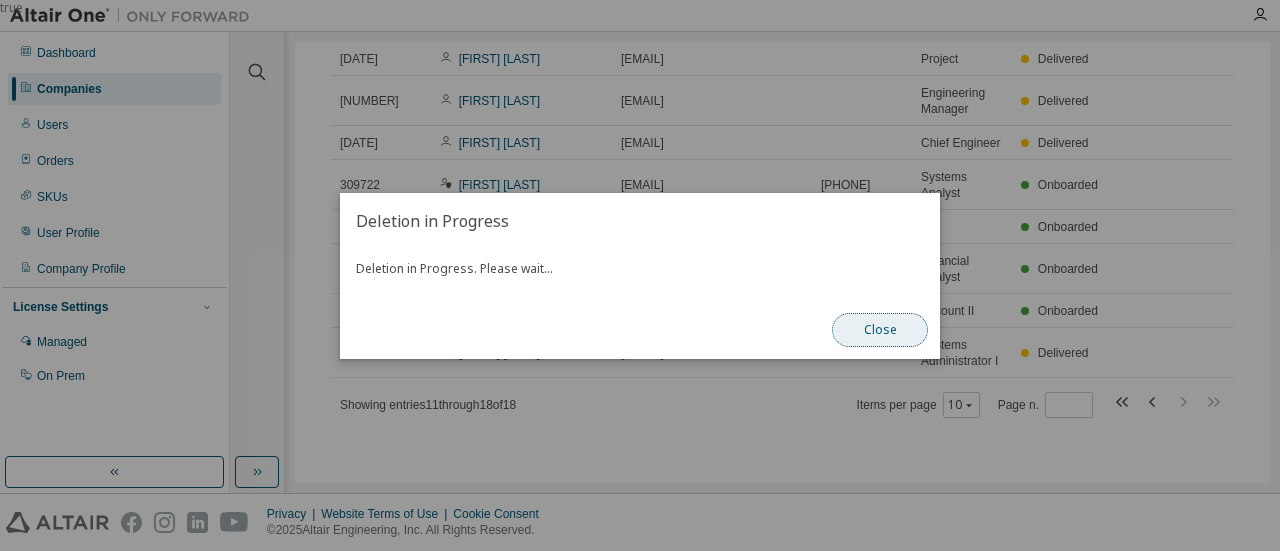 click on "Close" at bounding box center [880, 330] 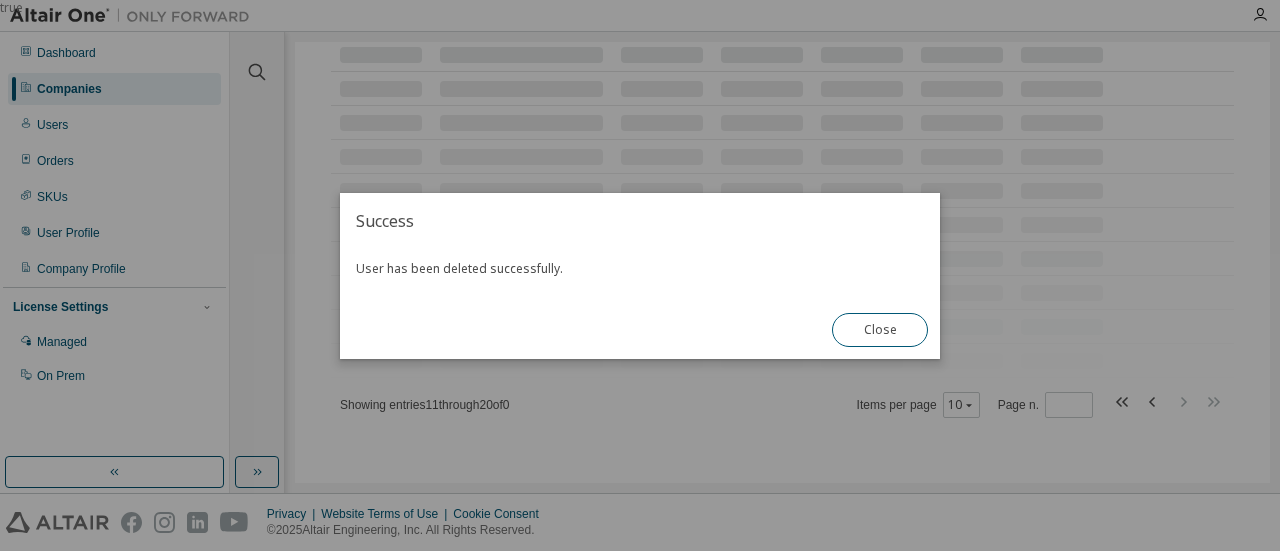 scroll, scrollTop: 144, scrollLeft: 0, axis: vertical 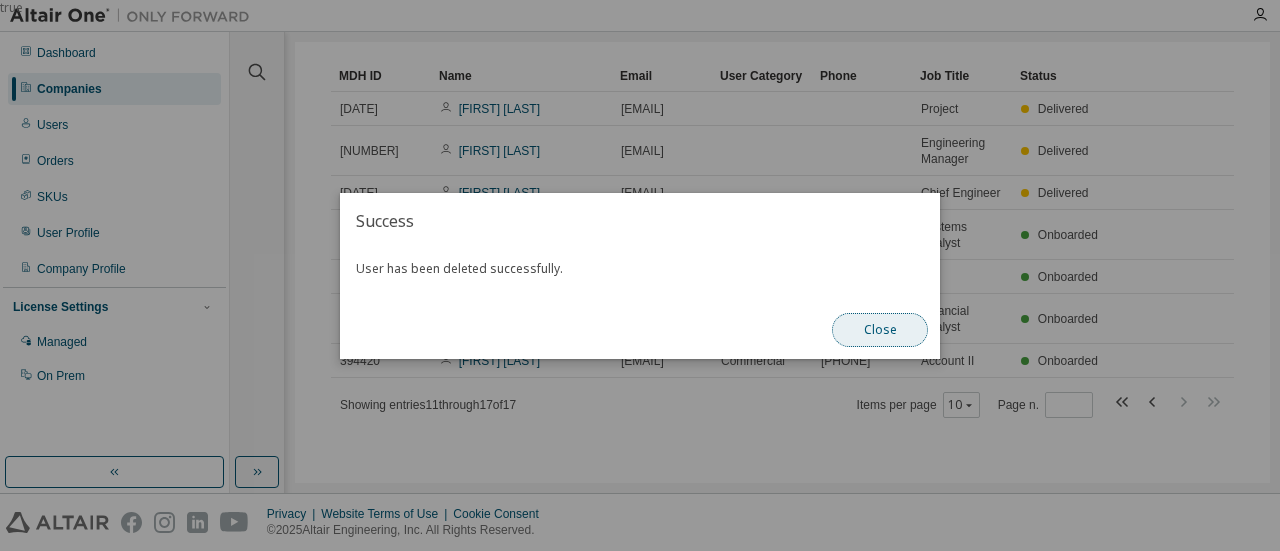 click on "Close" at bounding box center (880, 330) 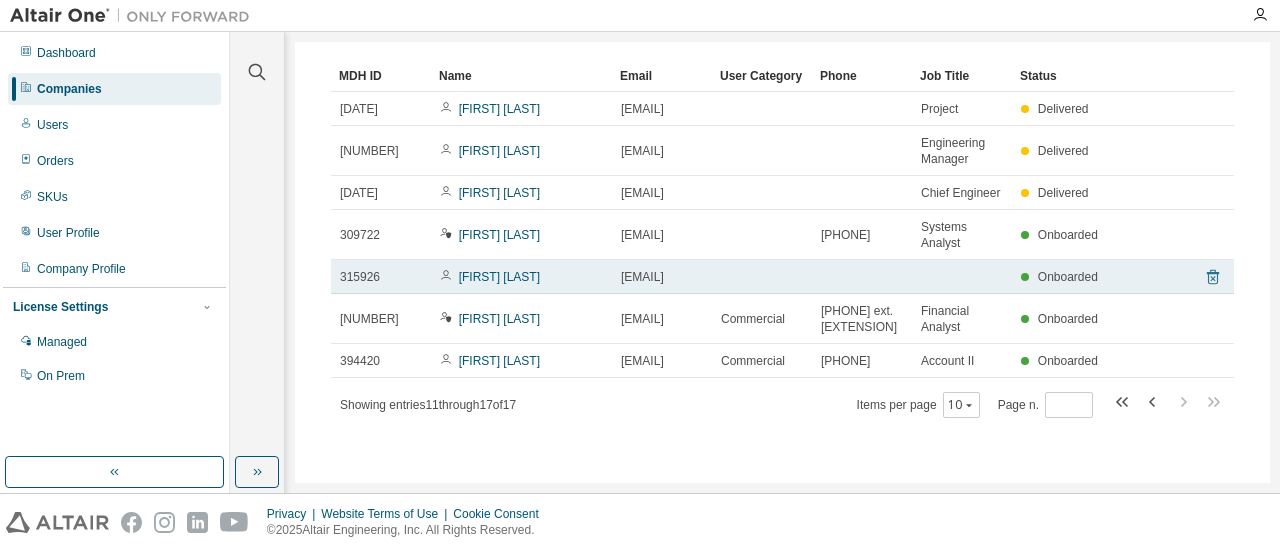 click 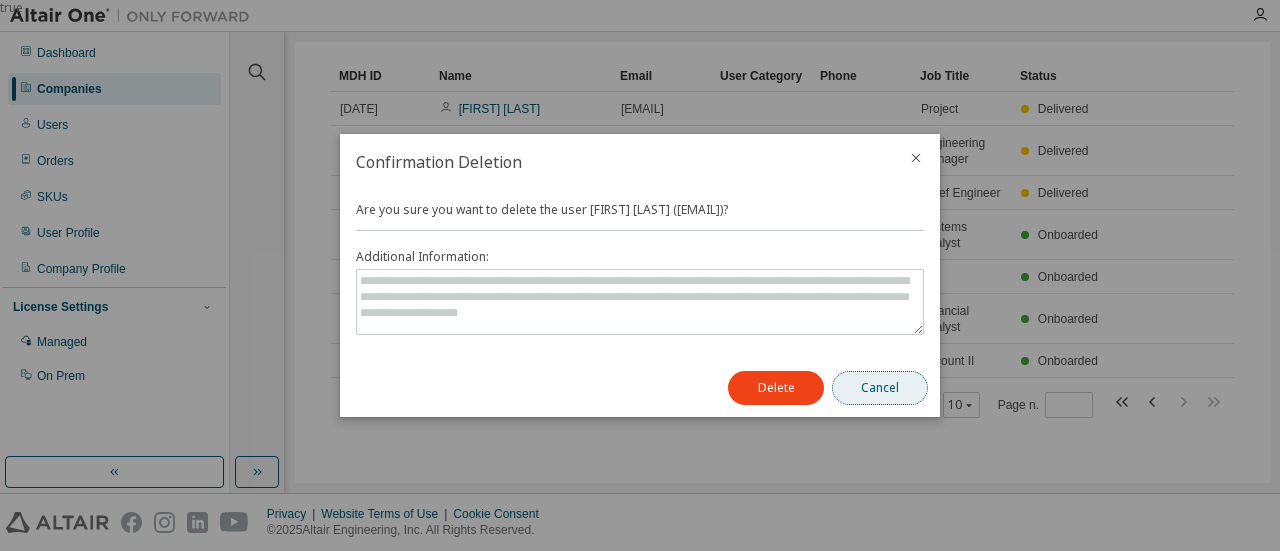 click on "Cancel" at bounding box center [880, 388] 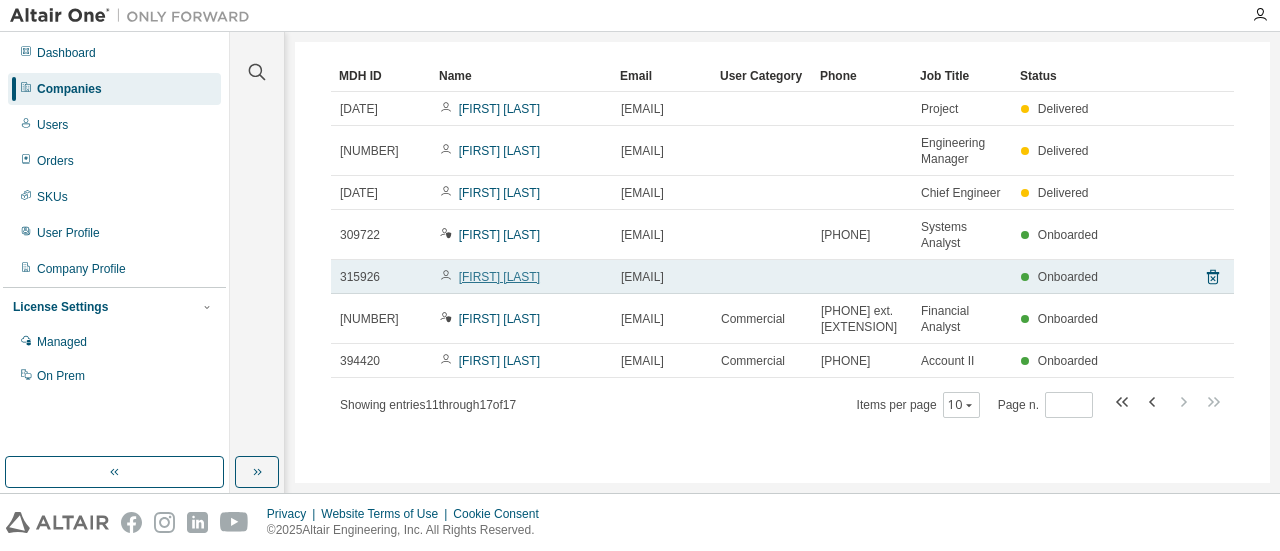 click on "[FIRST] [LAST]" at bounding box center (499, 277) 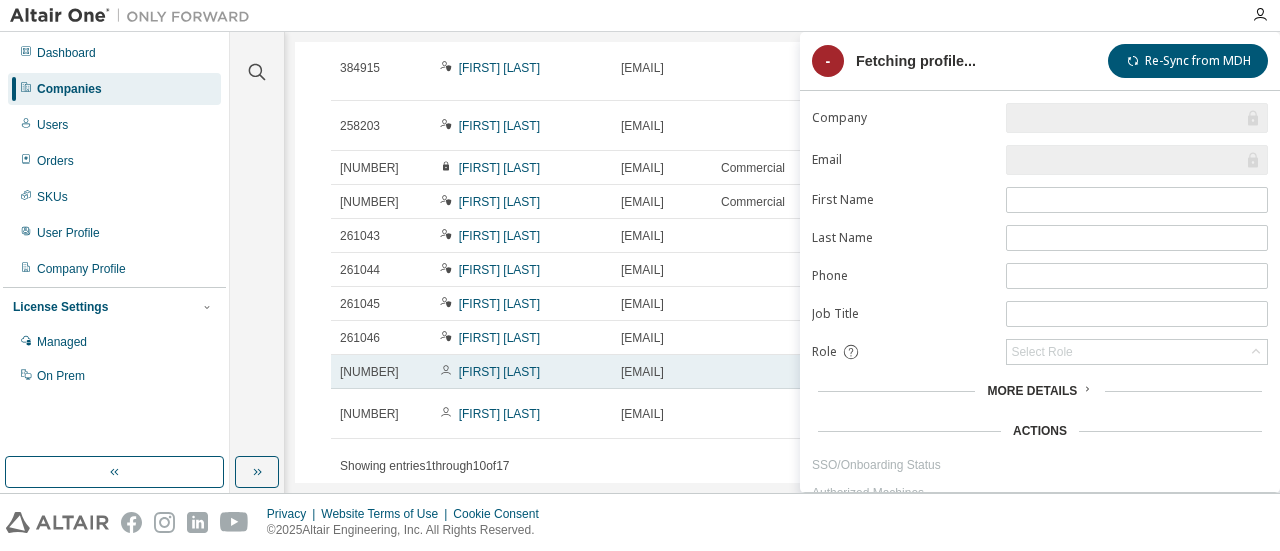 scroll, scrollTop: 262, scrollLeft: 0, axis: vertical 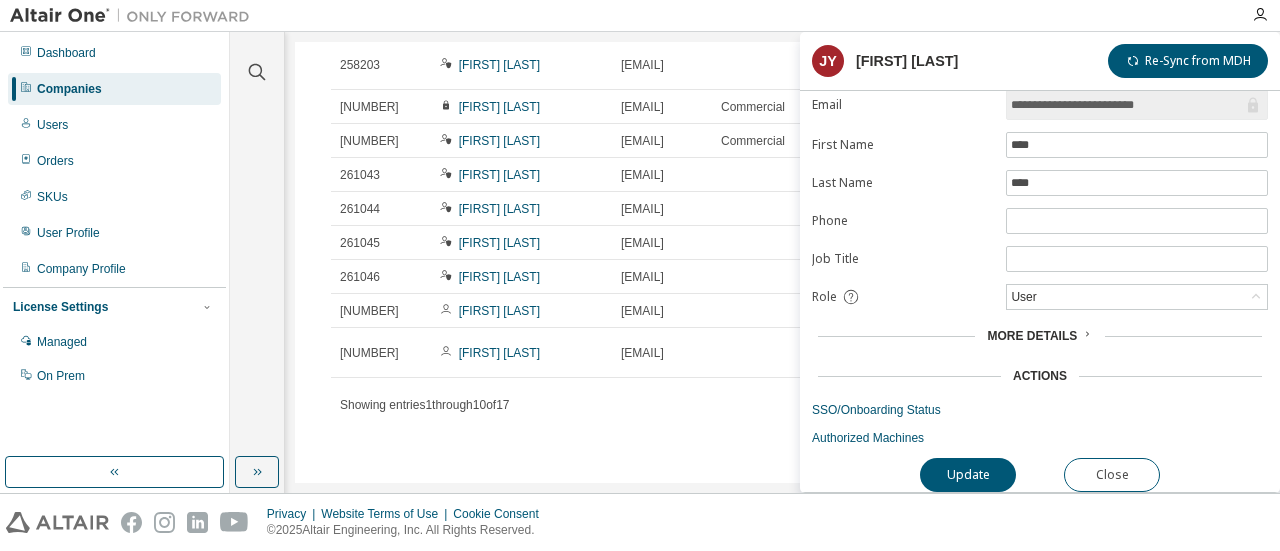 click on "Users (17) More Actions Import From CSV Export To CSV Adopt User Add User Clear Load Save Save As Field Operator Value Select filter Select operand Add criteria Search MDH ID Name Email User Category Phone Job Title Status 384915    [FIRST] [LAST] [EMAIL] ([PHONE]) [JOB TITLE] Onboarded 258203    [FIRST] [LAST] [EMAIL] [JOB TITLE] Onboarded 259687    [FIRST] [LAST] [EMAIL] Commercial Onboarded 261042    [EMAIL] Commercial Onboarded 261043    [FIRST] [LAST] [EMAIL] Onboarded 261044    [FIRST] [LAST] [EMAIL] Pending 261045    [FIRST] [LAST] [EMAIL] Pending 261046    [FIRST] [LAST] [EMAIL] Onboarded 262260    [FIRST] [LAST] [EMAIL] [JOB TITLE] Landing Onboarded 308103    [FIRST] [LAST] [EMAIL] [JOB TITLE] Delivered Showing entries  1  through  10  of  17 Items per page 10 Page n. *" at bounding box center (782, 165) 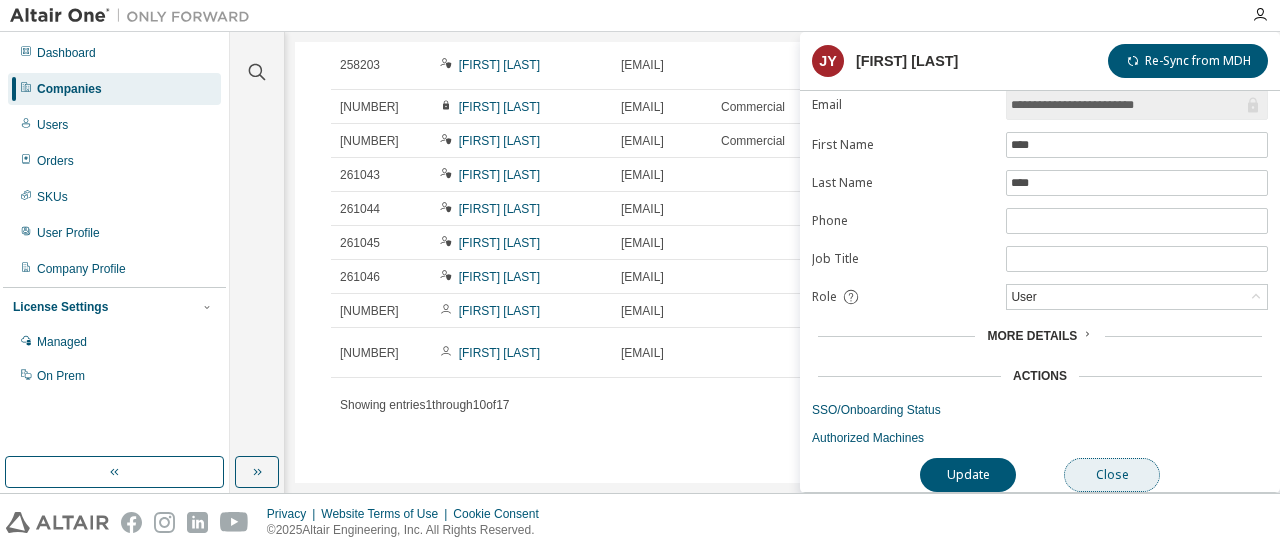 click on "Close" at bounding box center [1112, 475] 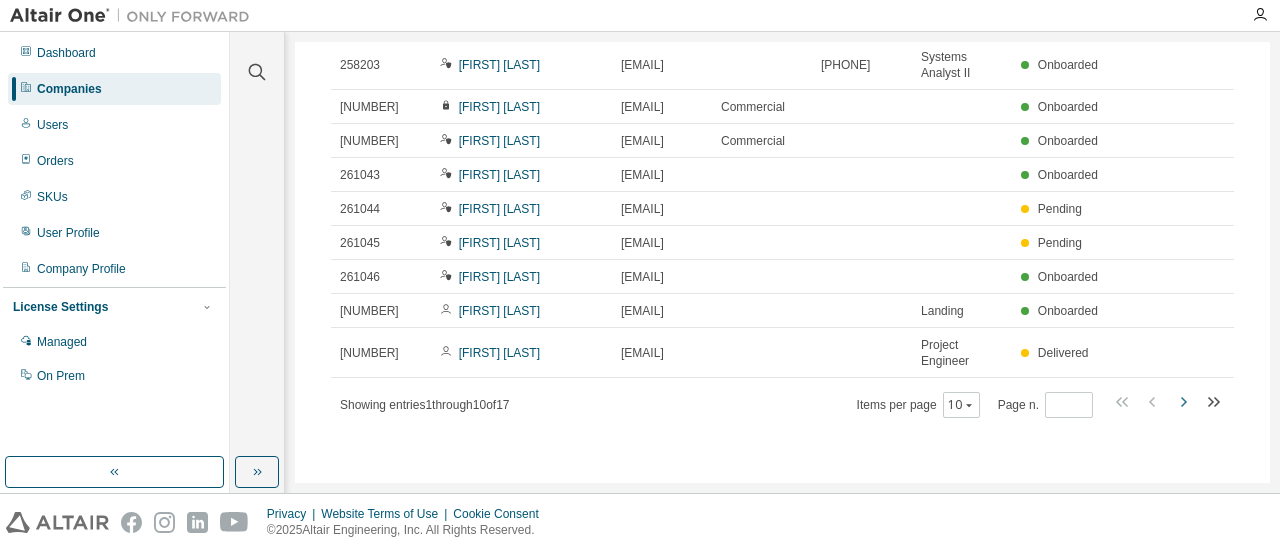 click 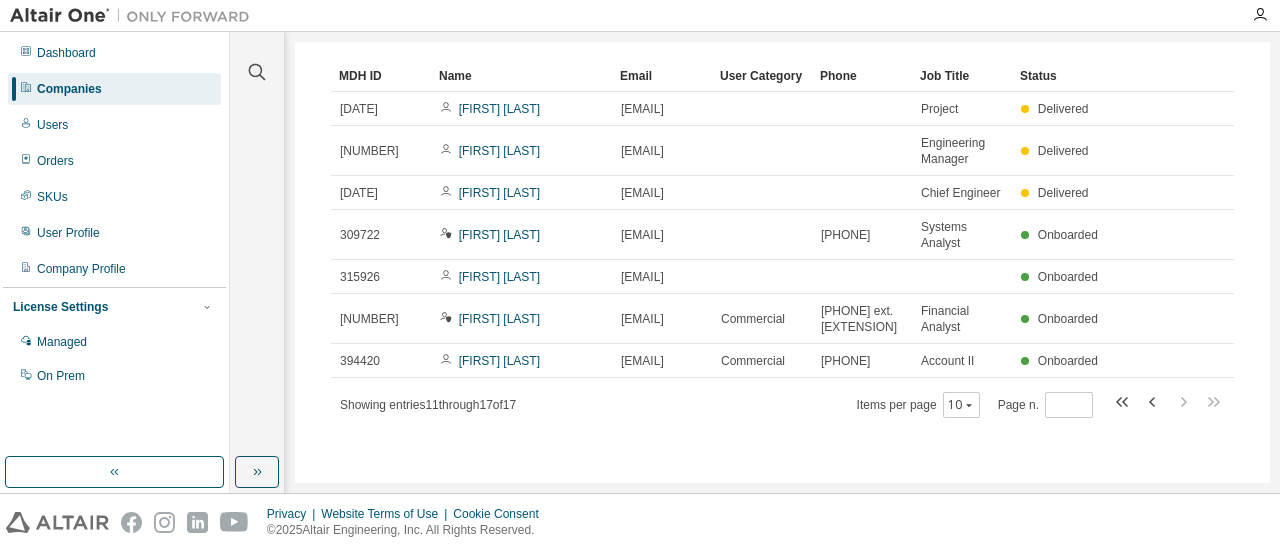 scroll, scrollTop: 144, scrollLeft: 0, axis: vertical 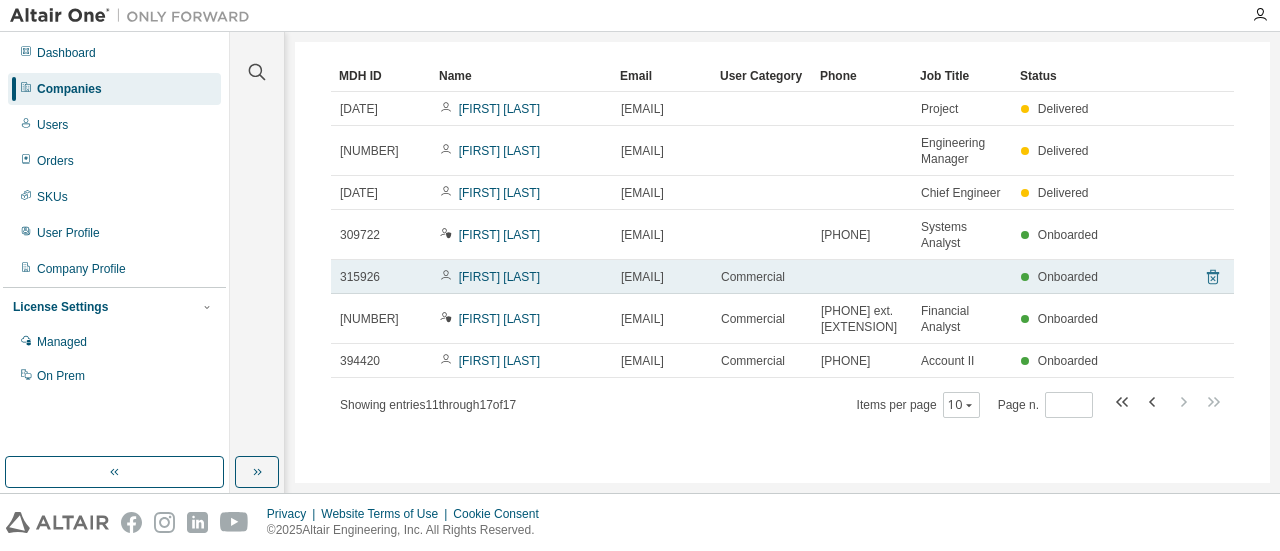 click 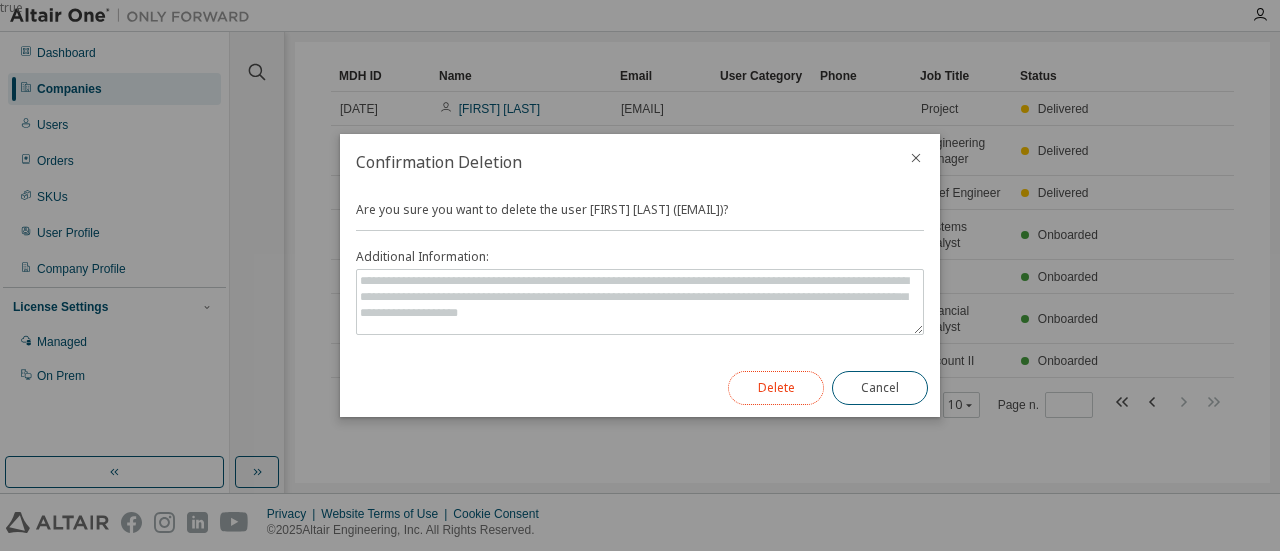 click on "Delete" at bounding box center [776, 388] 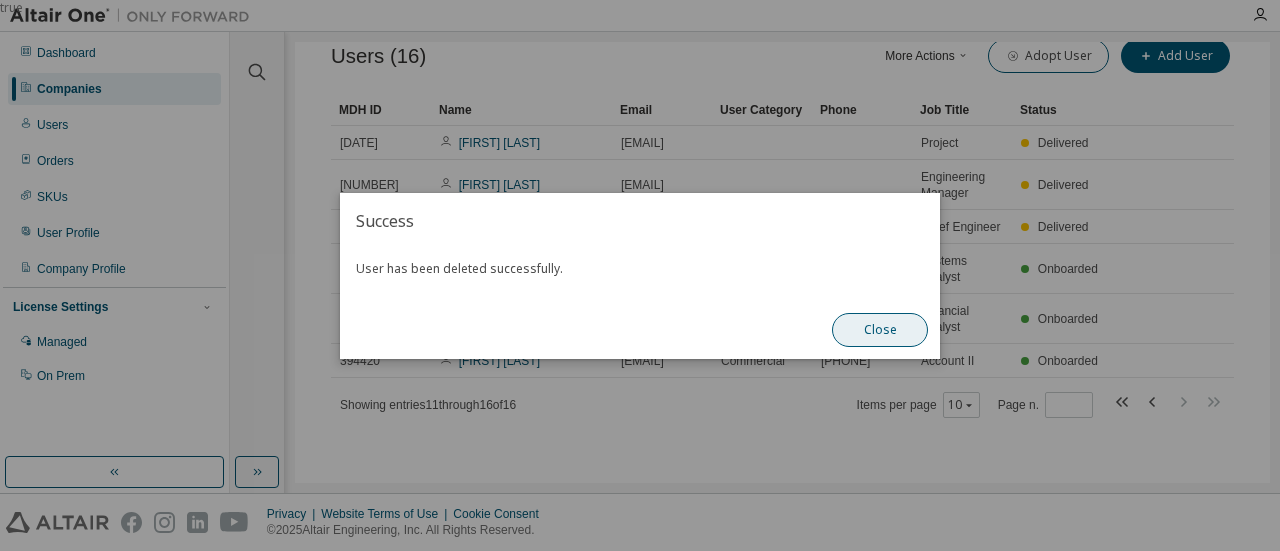 scroll, scrollTop: 110, scrollLeft: 0, axis: vertical 